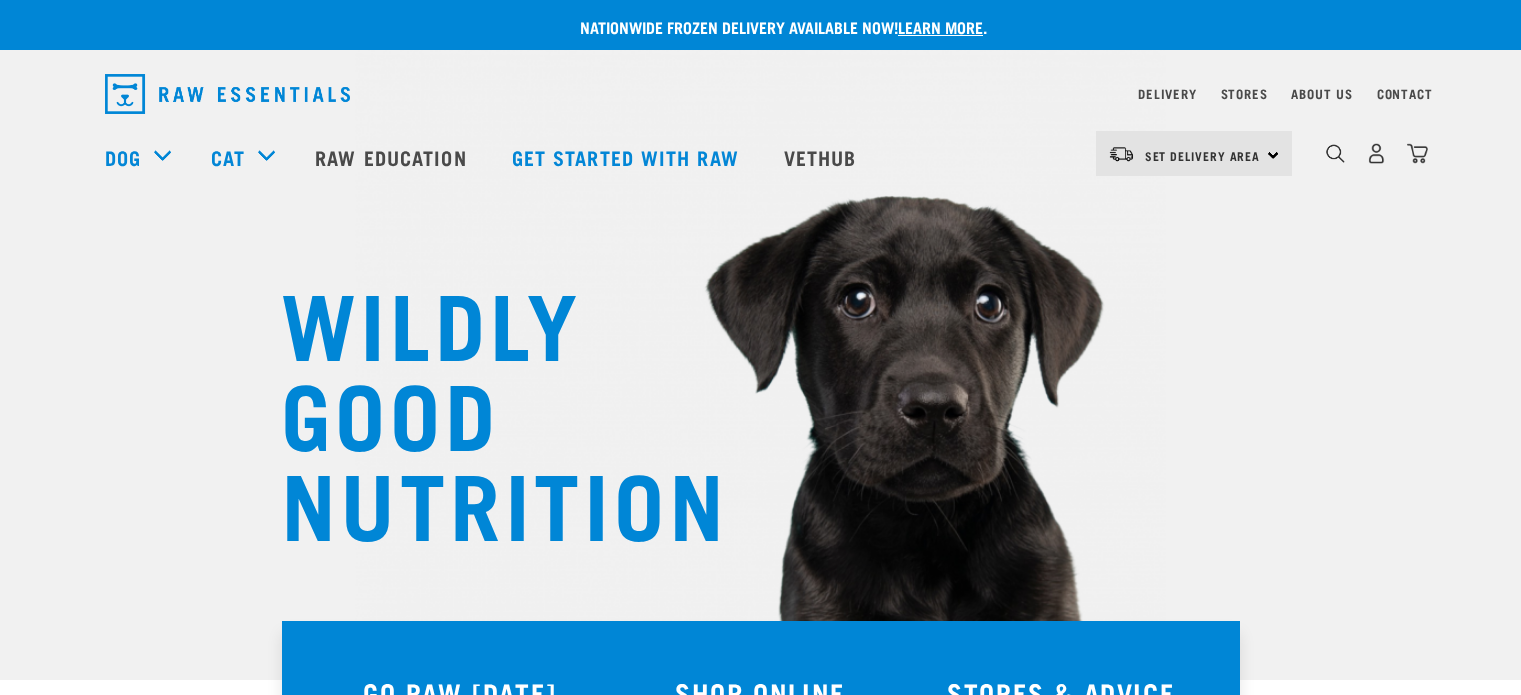 scroll, scrollTop: 0, scrollLeft: 0, axis: both 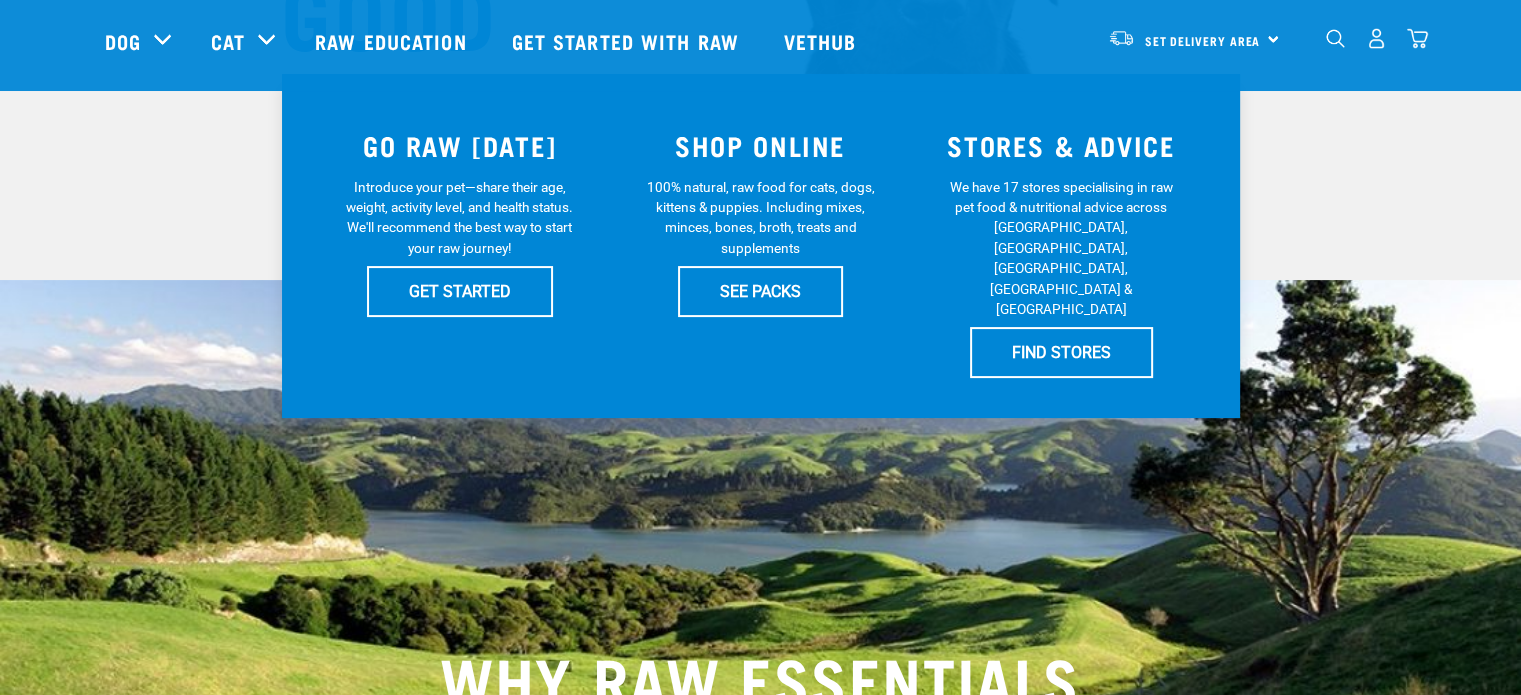 click on "SHOP ONLINE
100% natural, raw food for cats, dogs, kittens & puppies. Including mixes, minces, bones, broth, treats and supplements
SEE PACKS" at bounding box center (760, 246) 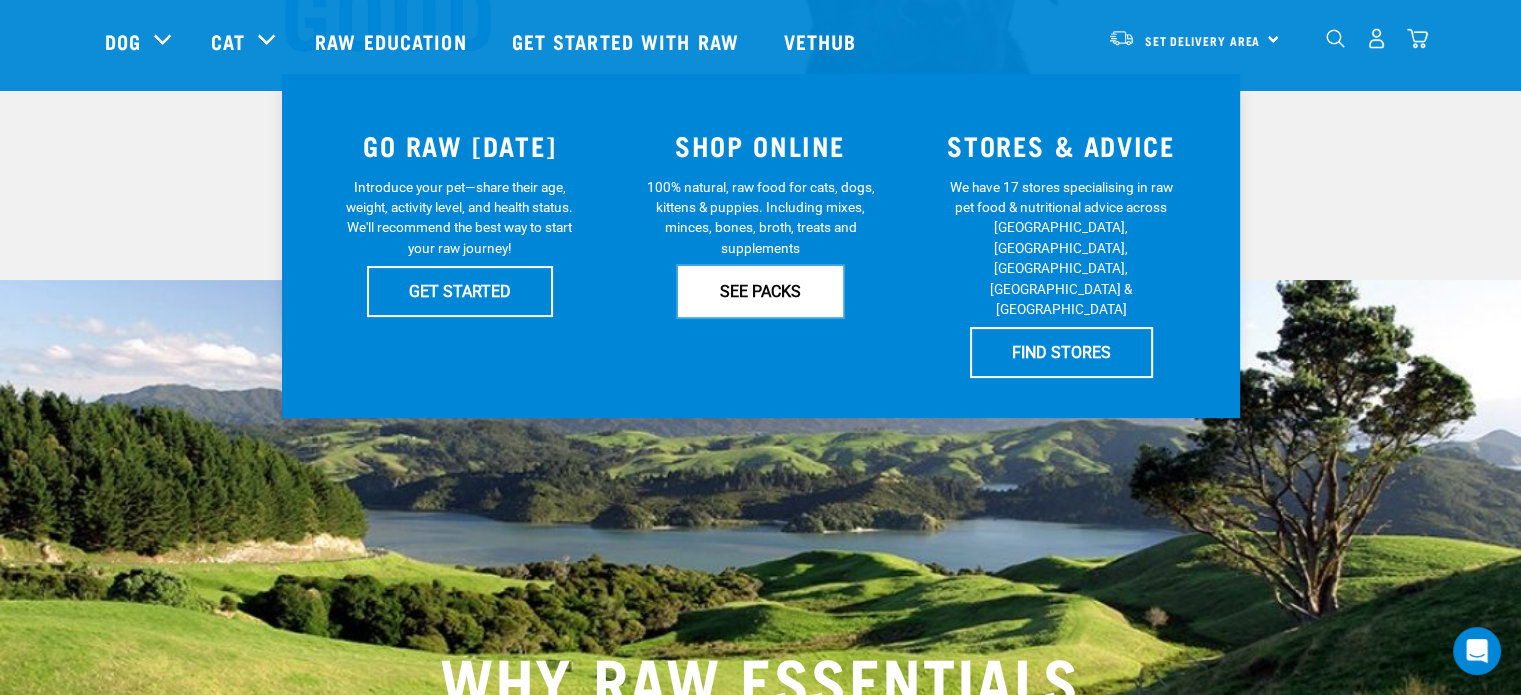click on "SEE PACKS" at bounding box center (760, 291) 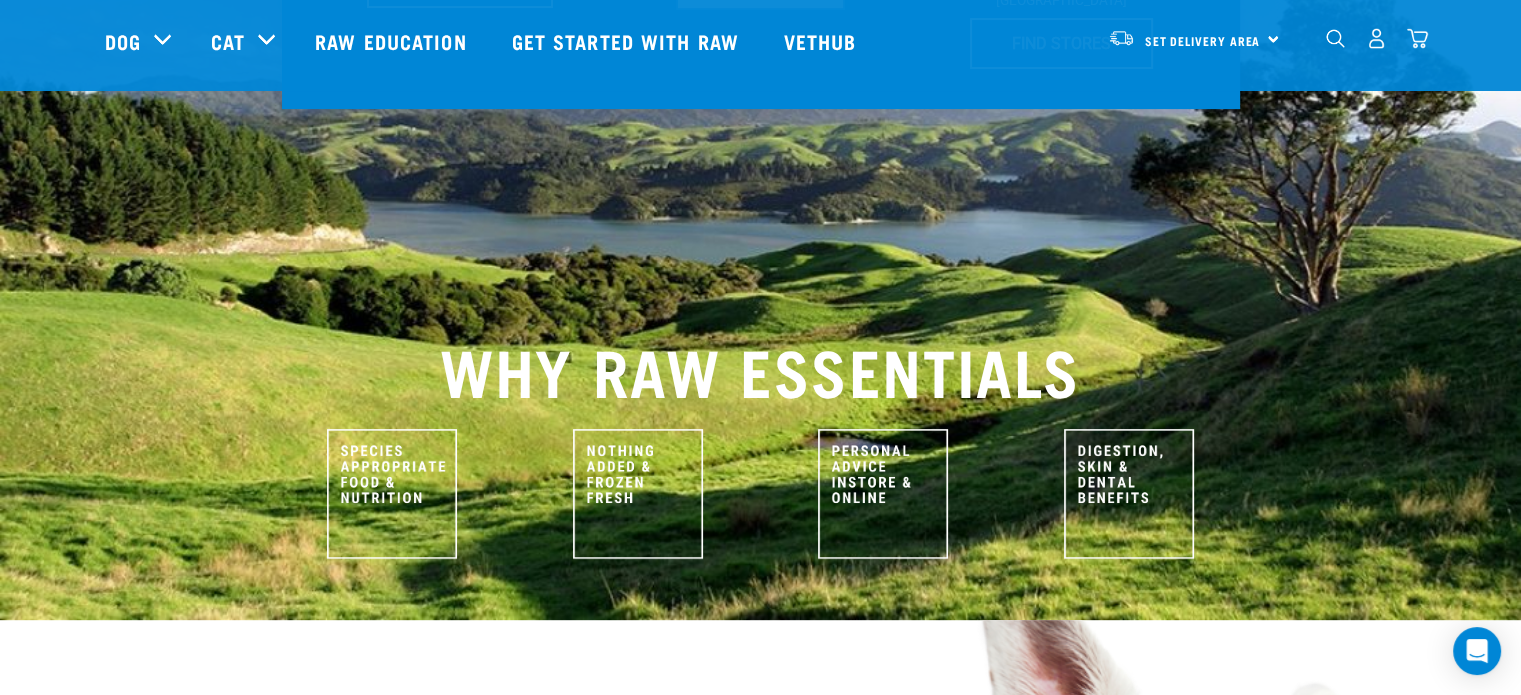scroll, scrollTop: 700, scrollLeft: 0, axis: vertical 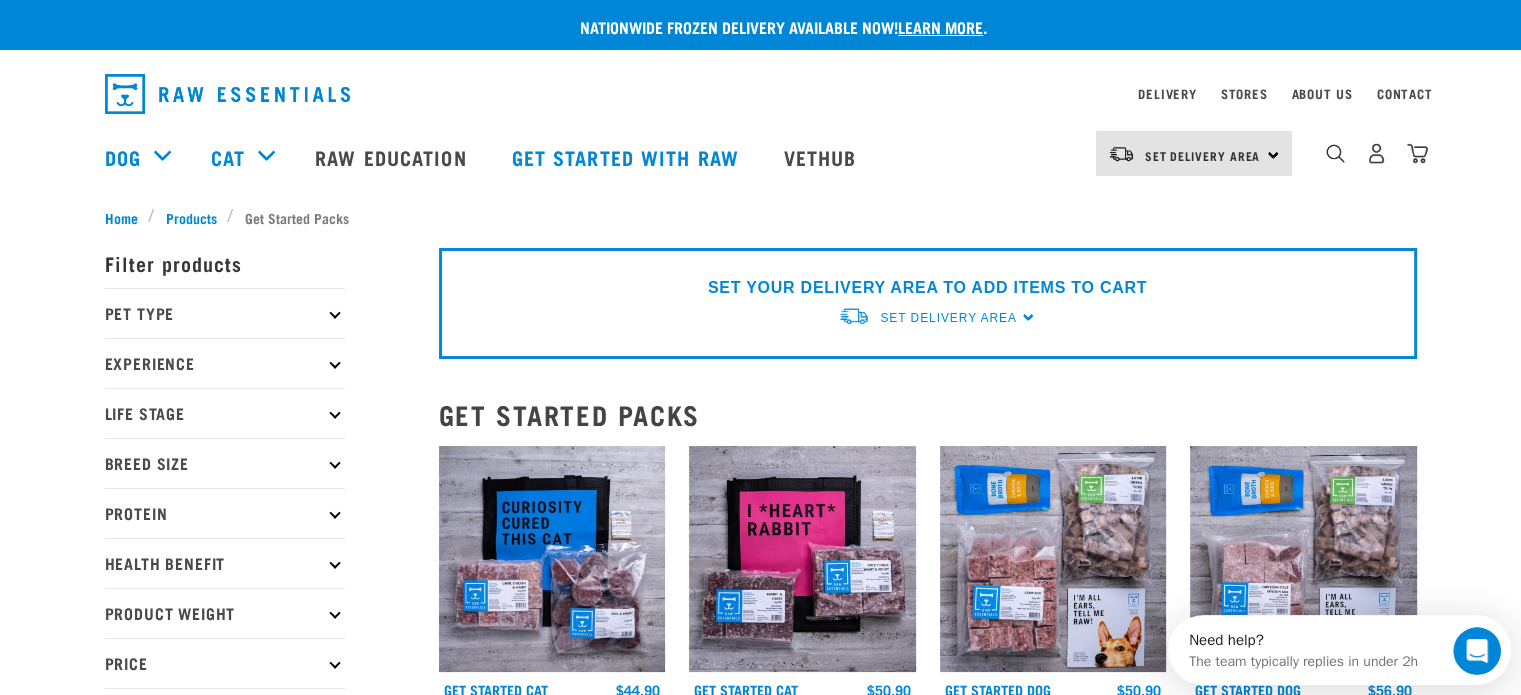 click on "Pet Type" at bounding box center [225, 313] 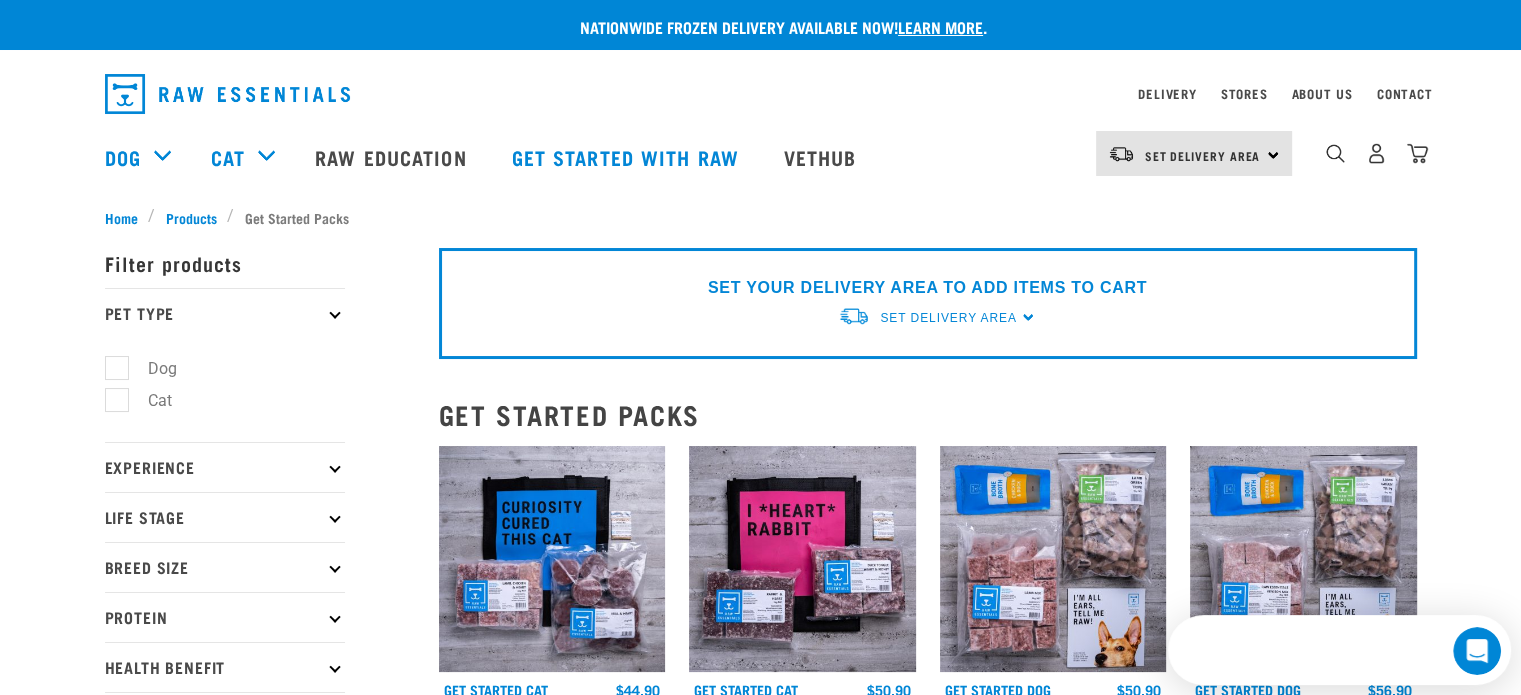 click on "Dog" at bounding box center [150, 368] 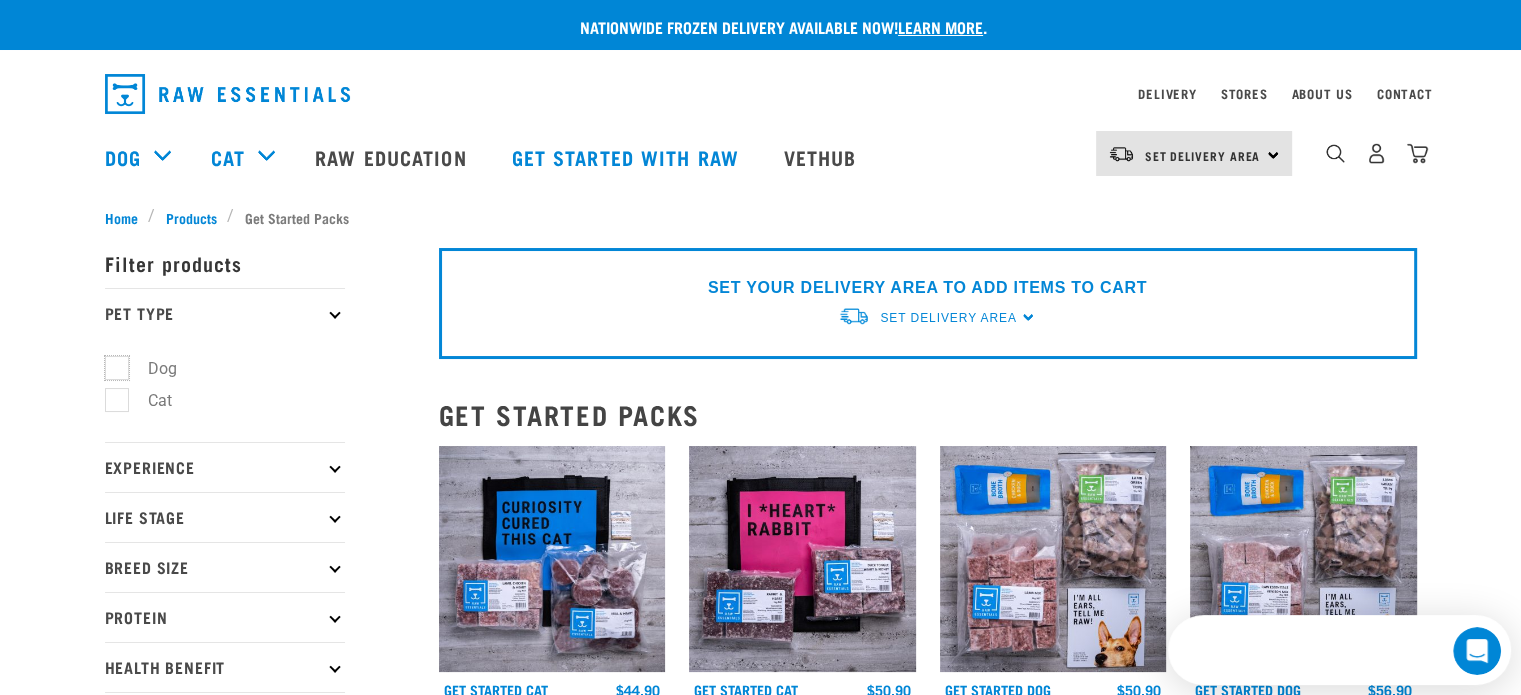 checkbox on "true" 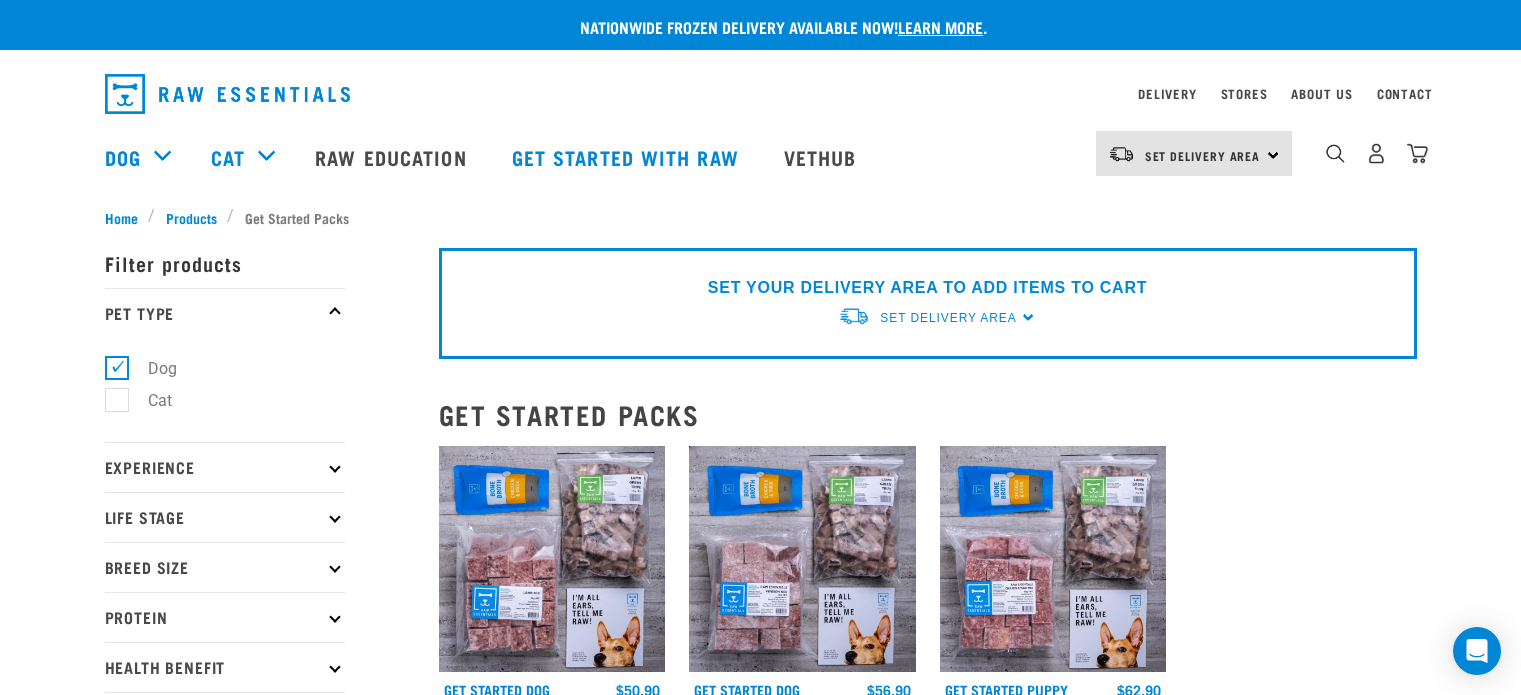 scroll, scrollTop: 0, scrollLeft: 0, axis: both 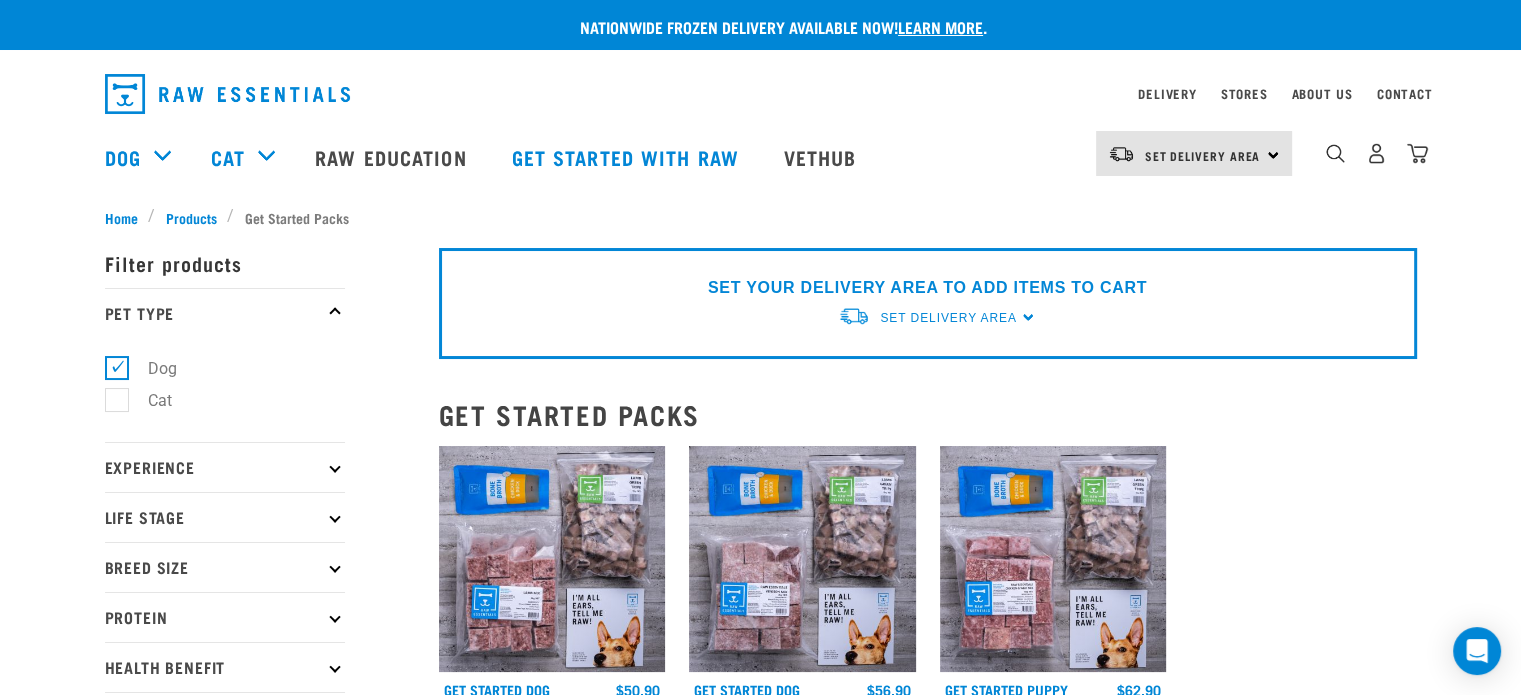click on "×
Filter products
Pet Type
Dog
Cat
Experience
New Raw Feeder
Experienced Raw Feeder
Life Stage
Cat" at bounding box center (260, 725) 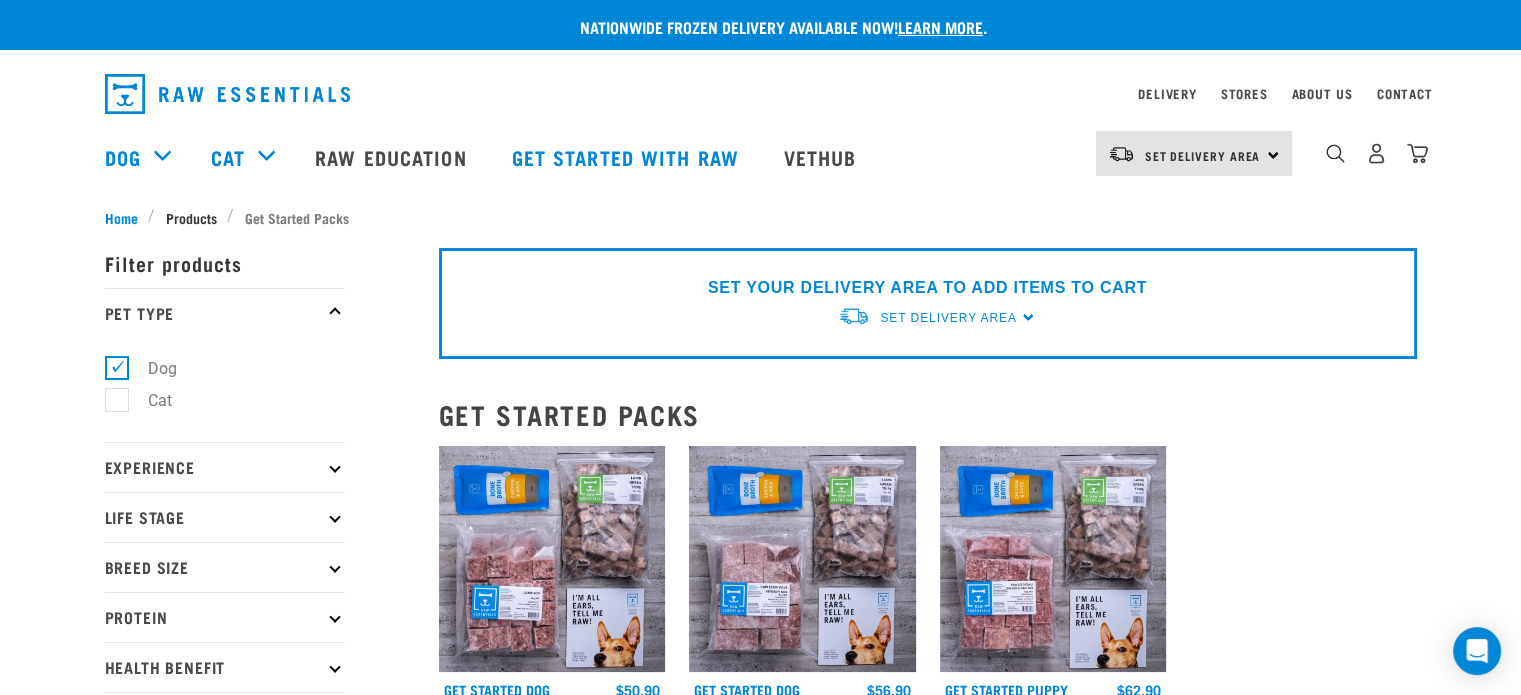 click on "Products" at bounding box center (191, 217) 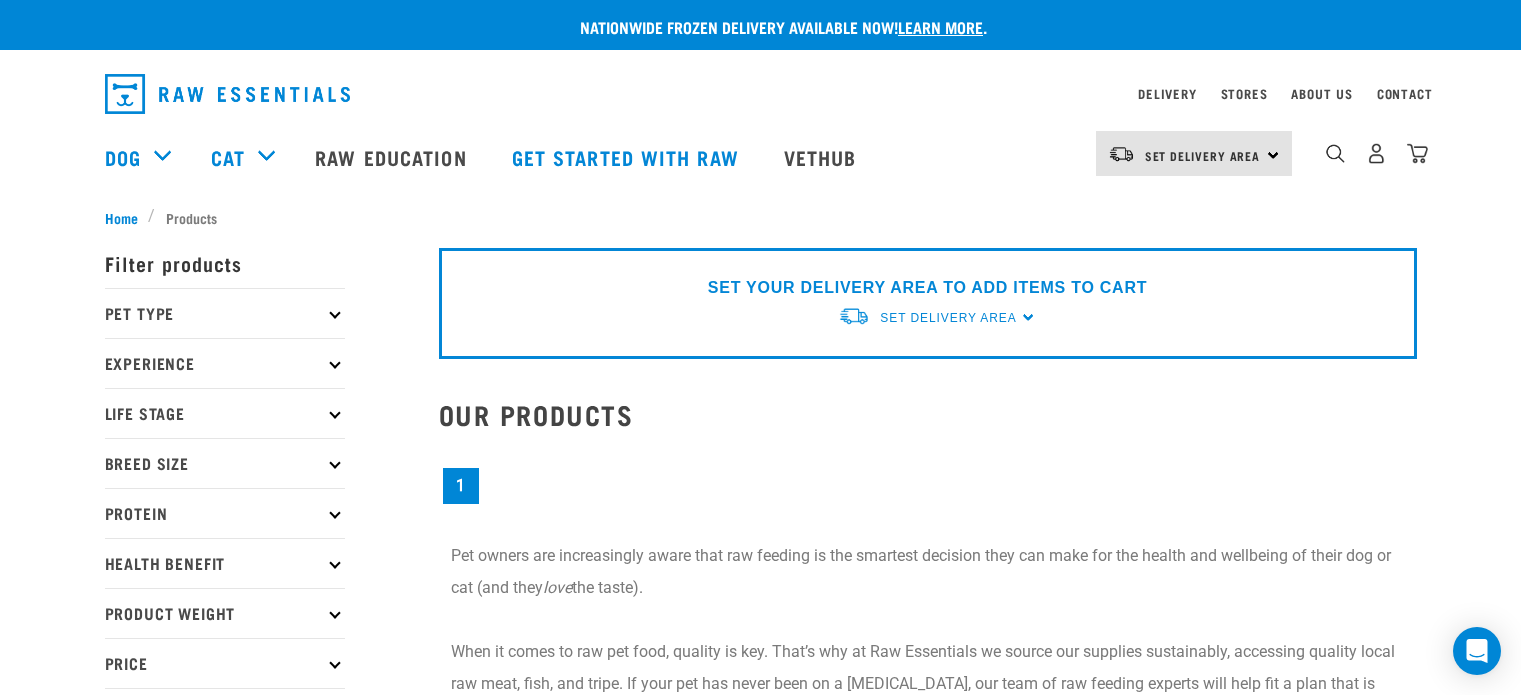 scroll, scrollTop: 0, scrollLeft: 0, axis: both 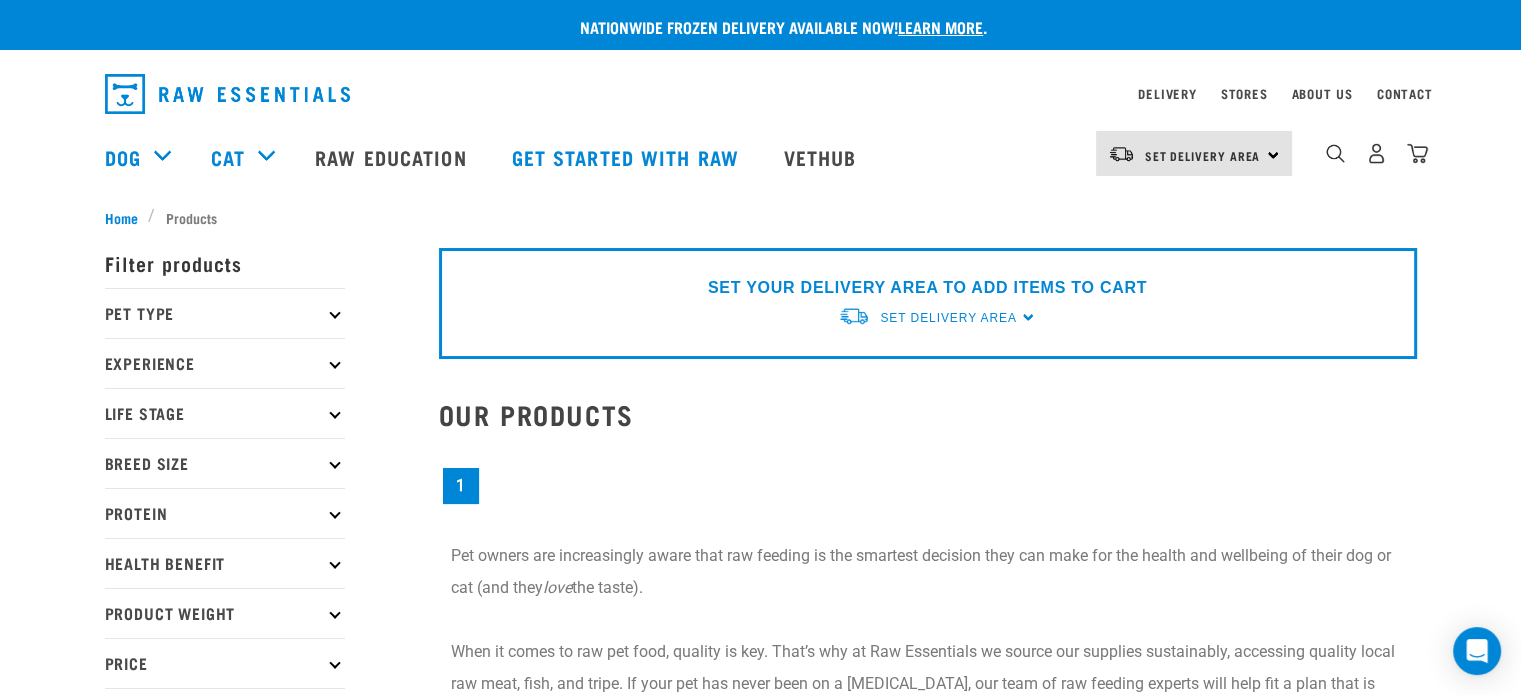 click on "Pet Type" at bounding box center (225, 313) 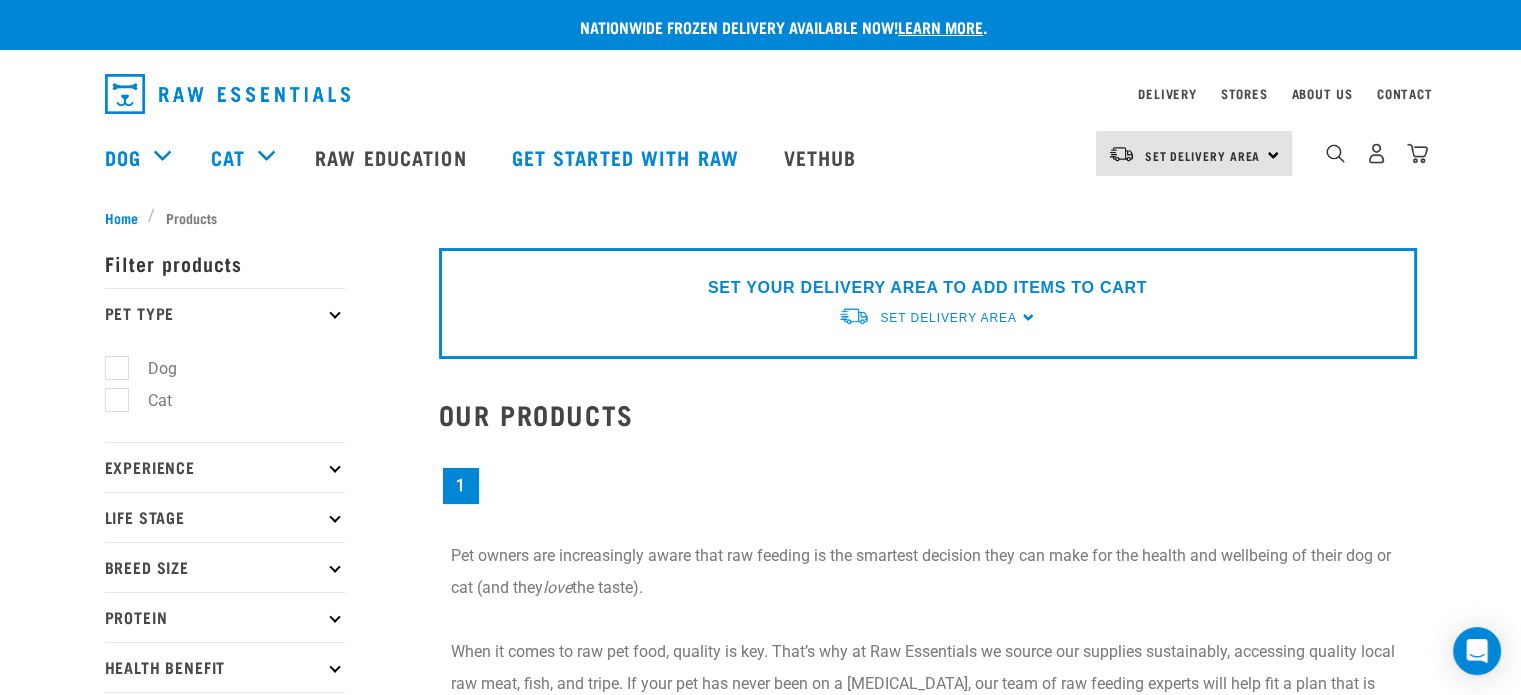 click on "Dog" at bounding box center (150, 368) 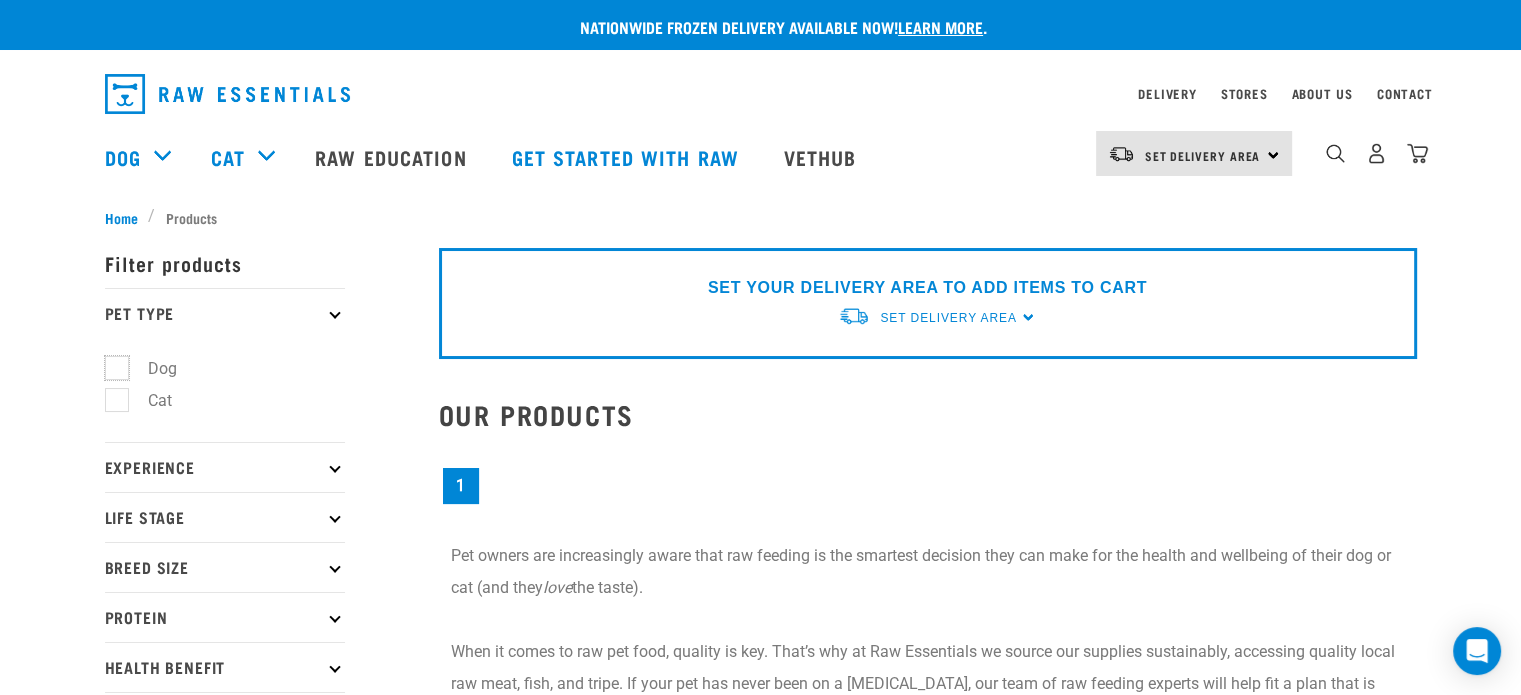 checkbox on "true" 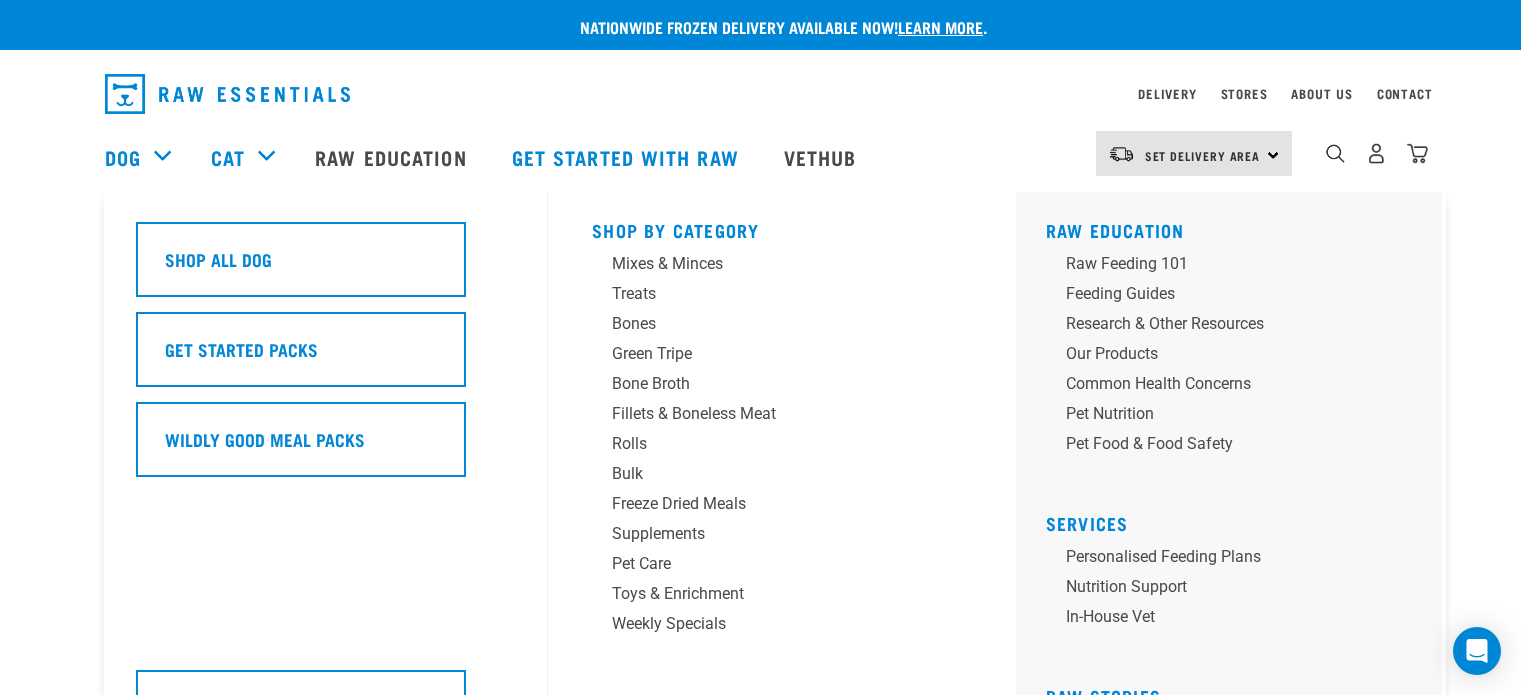 scroll, scrollTop: 0, scrollLeft: 0, axis: both 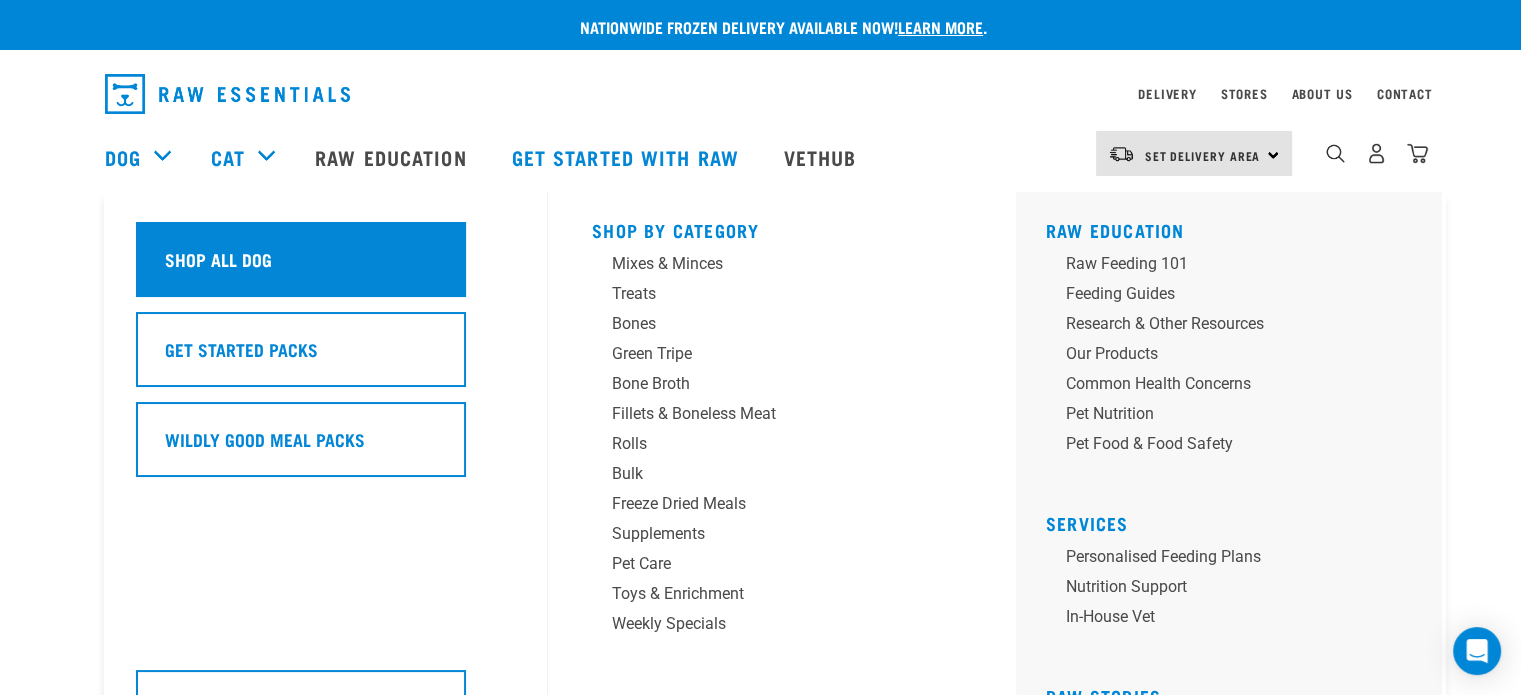 click on "Shop all dog" at bounding box center [218, 259] 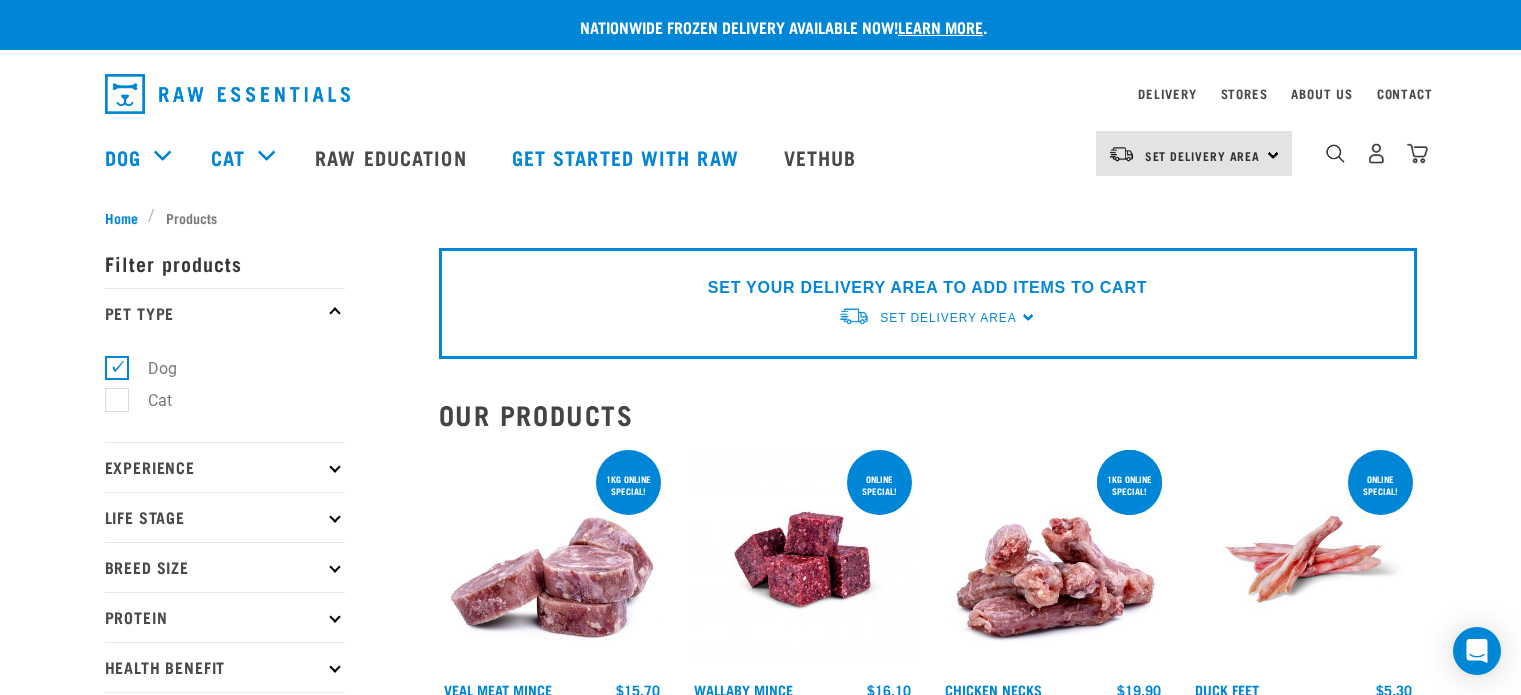 scroll, scrollTop: 52, scrollLeft: 0, axis: vertical 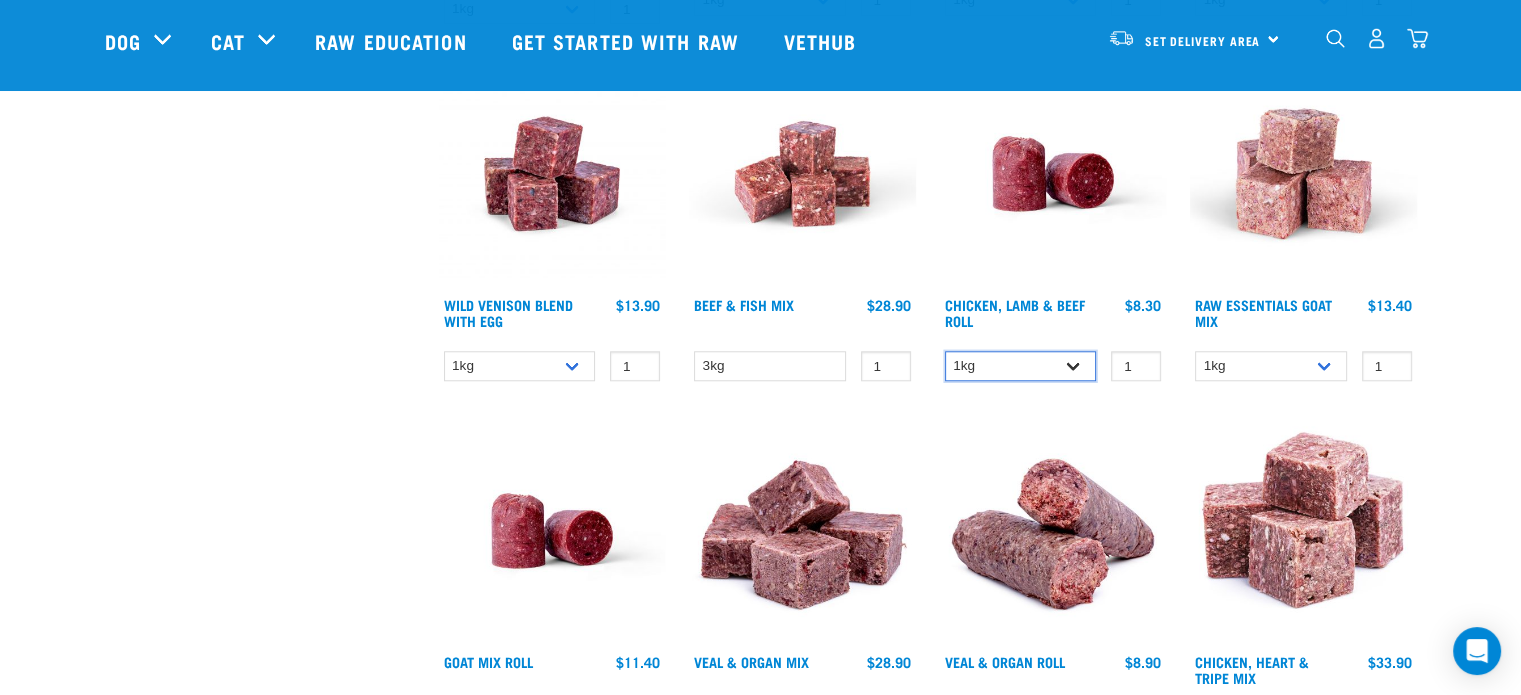 click on "1kg
Bulk (10kg)" at bounding box center (1021, 366) 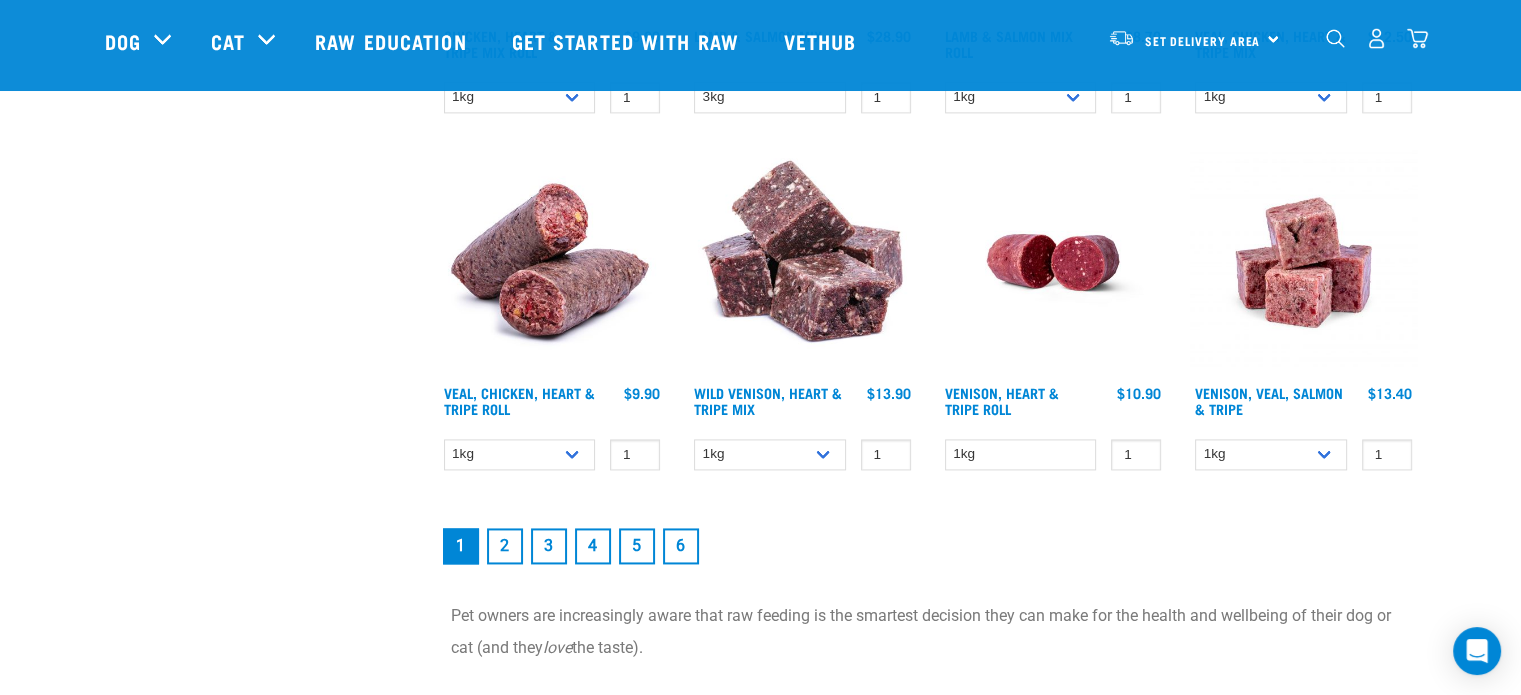 scroll, scrollTop: 2700, scrollLeft: 0, axis: vertical 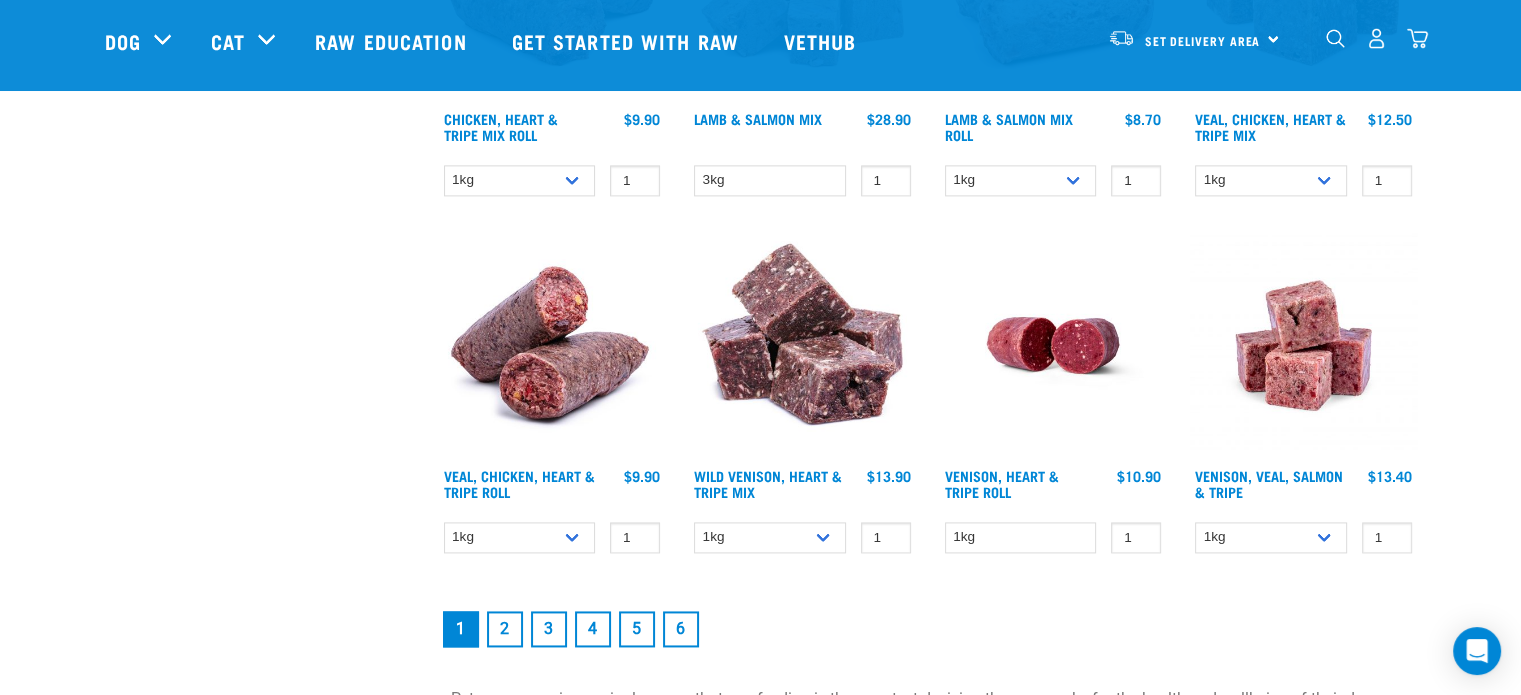 click on "6" at bounding box center (681, 629) 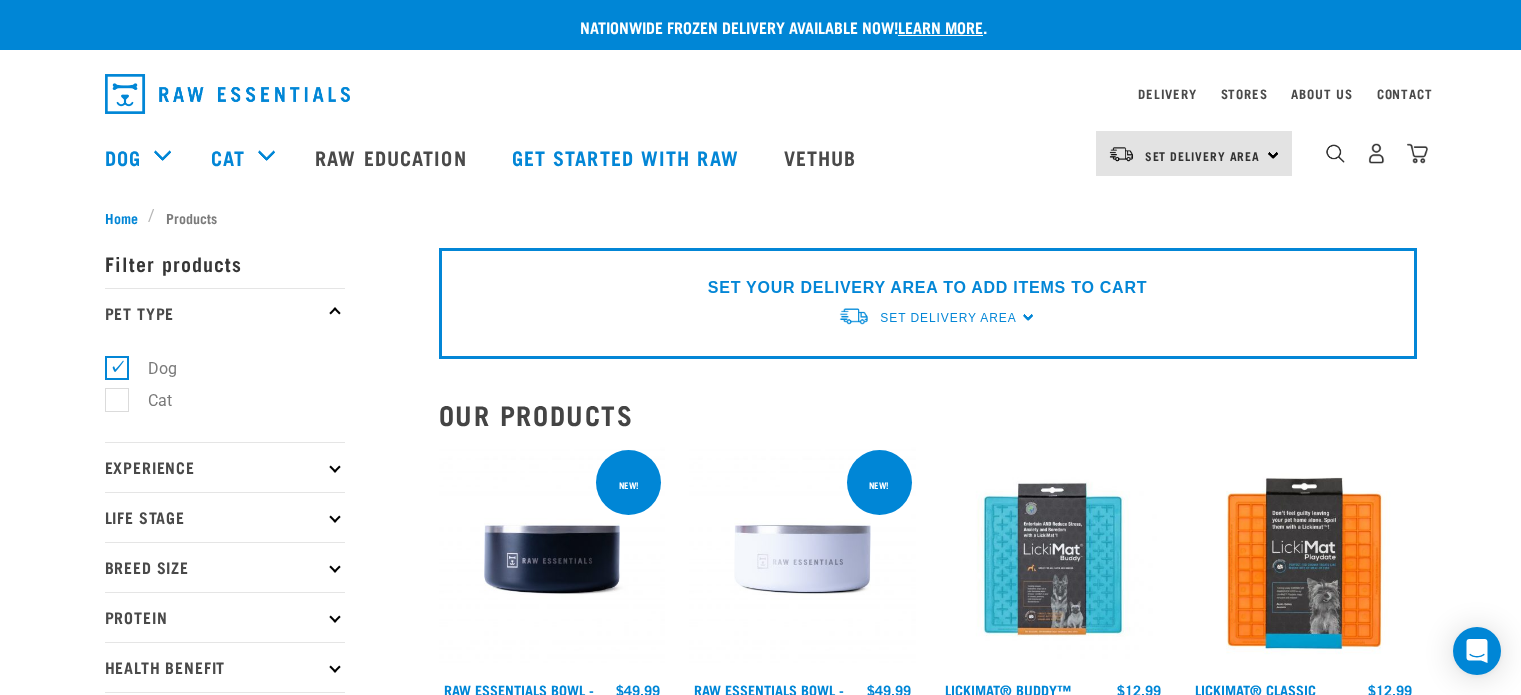 scroll, scrollTop: 104, scrollLeft: 0, axis: vertical 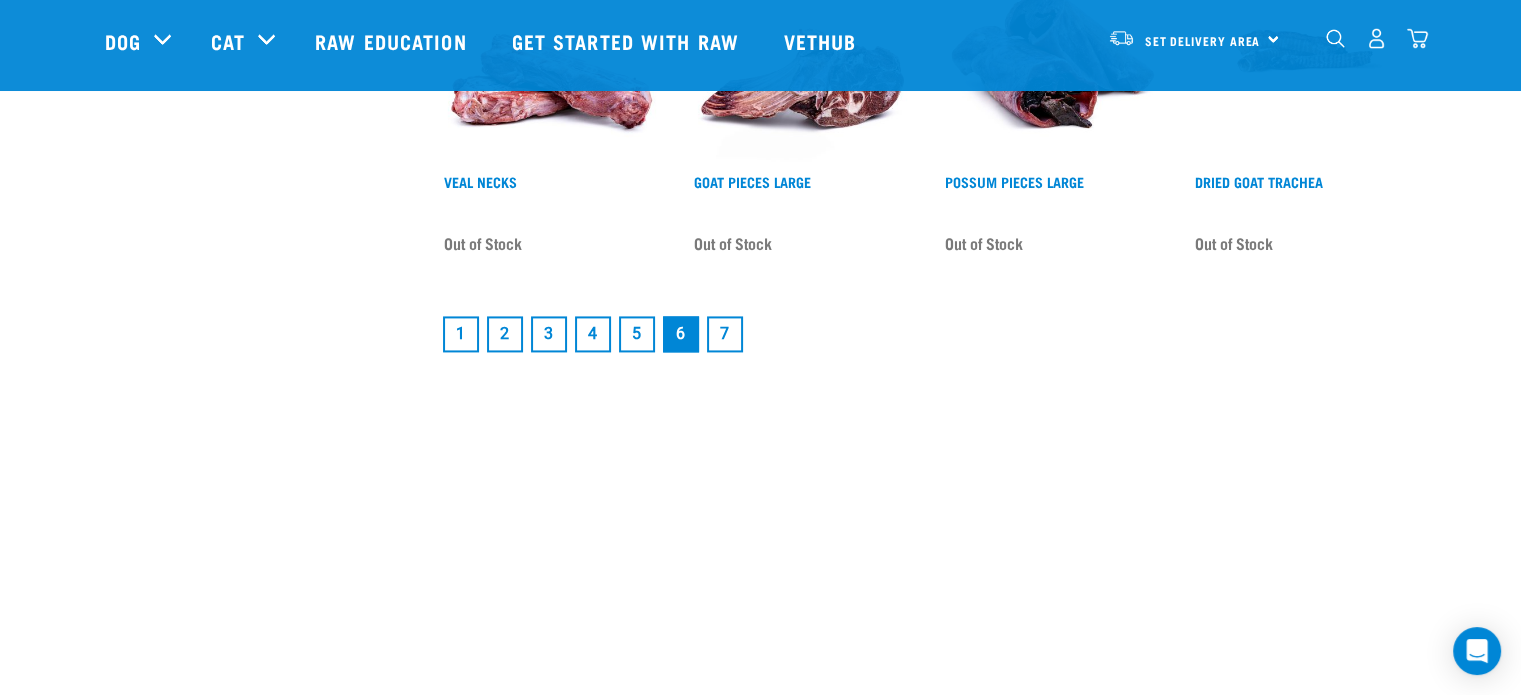 click on "5" at bounding box center [637, 334] 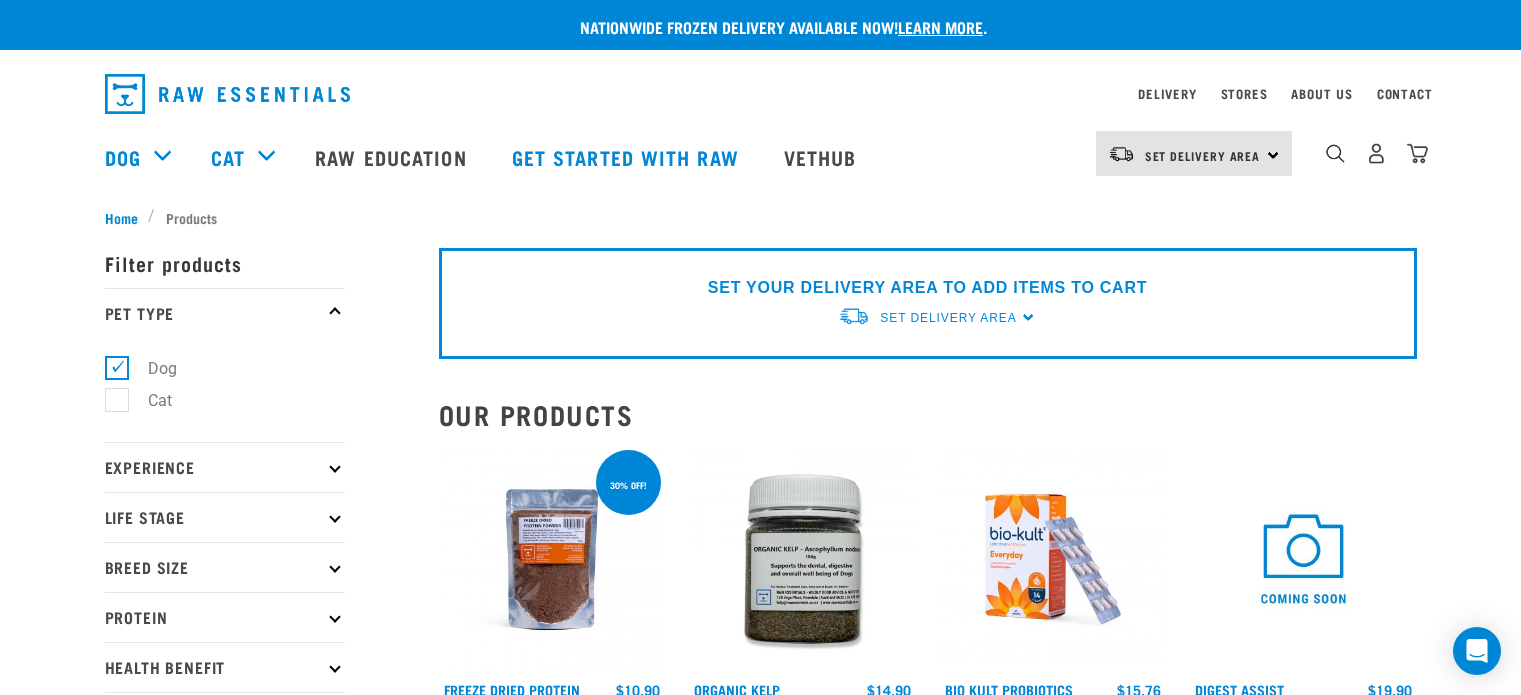scroll, scrollTop: 0, scrollLeft: 0, axis: both 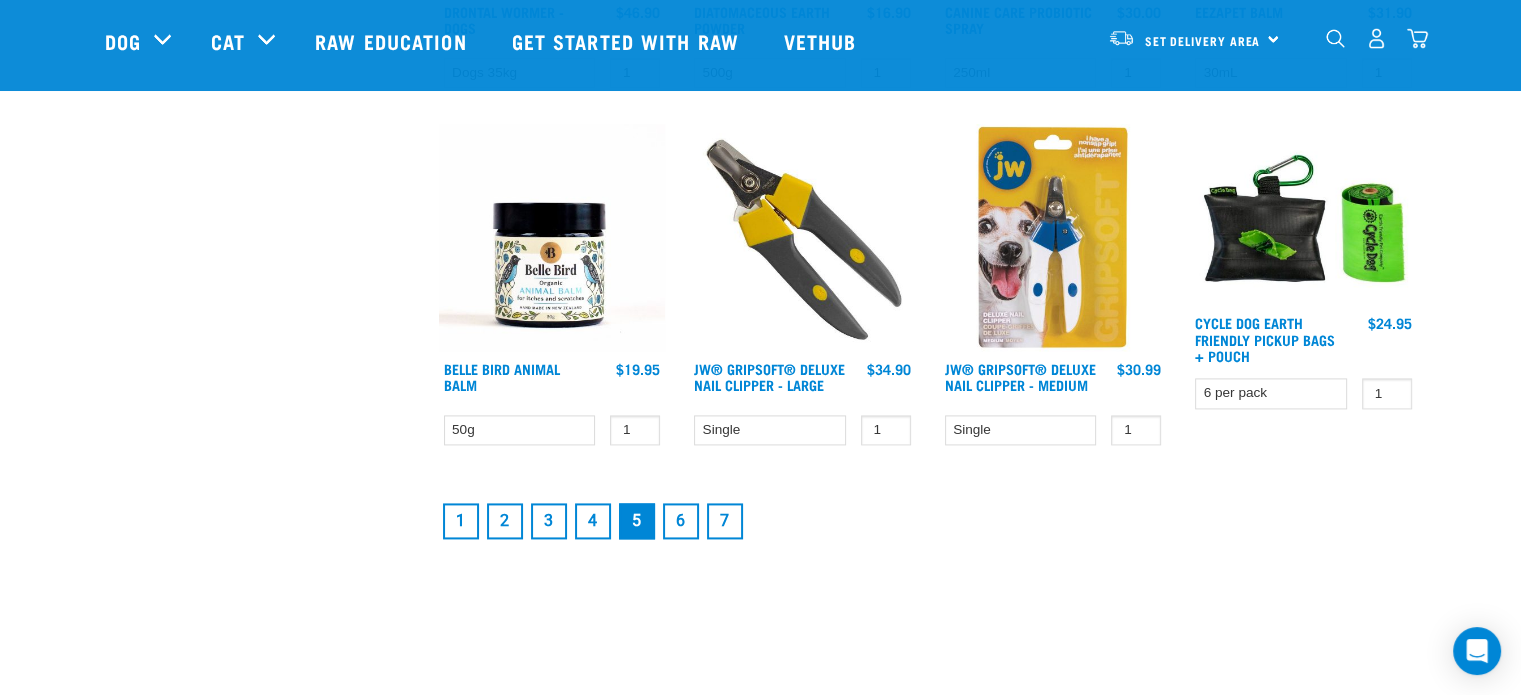 click on "4" at bounding box center [593, 521] 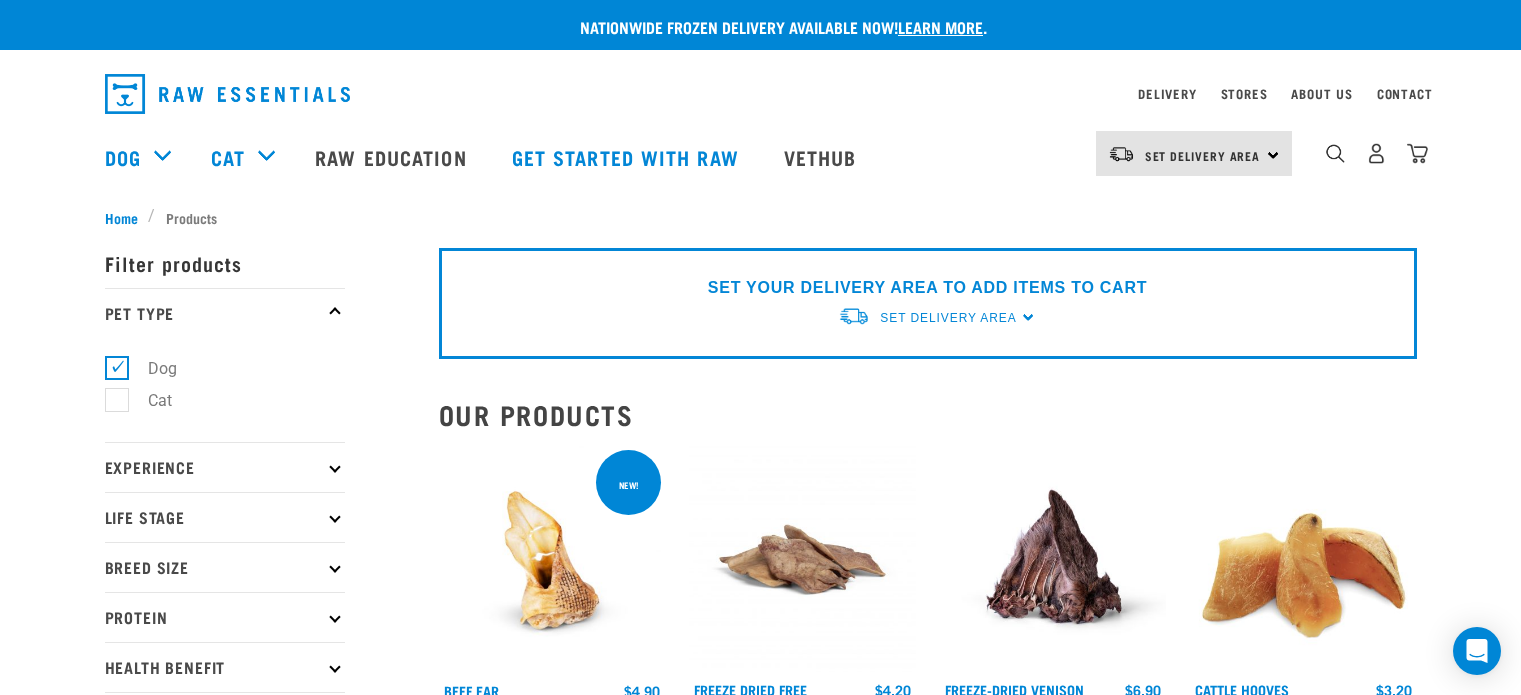 scroll, scrollTop: 104, scrollLeft: 0, axis: vertical 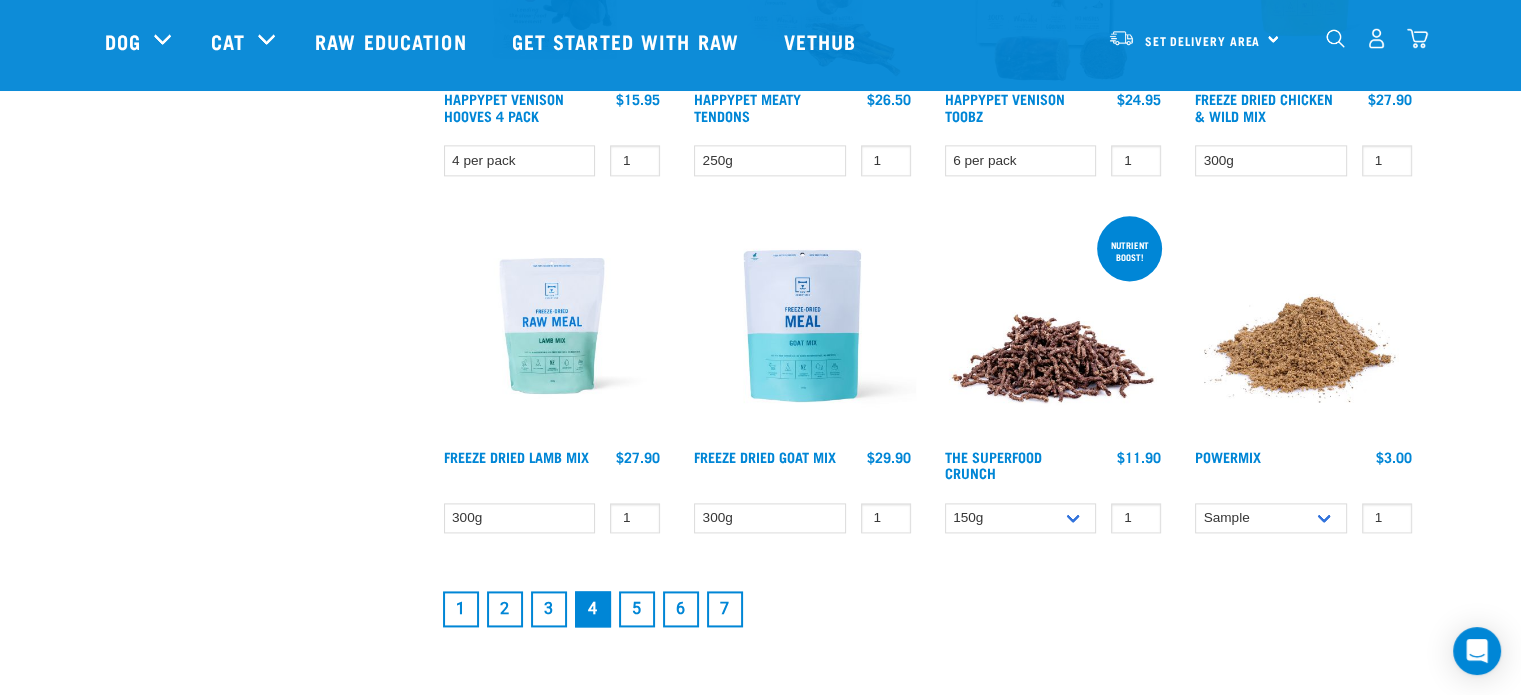 click on "3" at bounding box center [549, 609] 